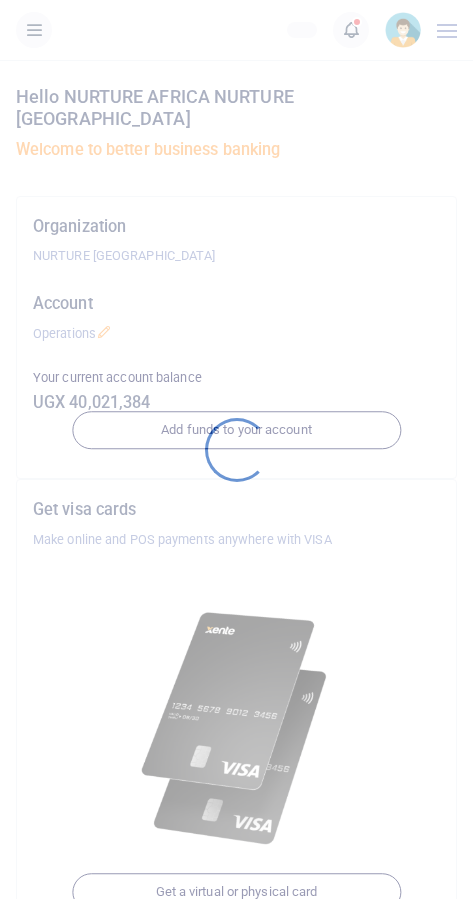 scroll, scrollTop: 0, scrollLeft: 0, axis: both 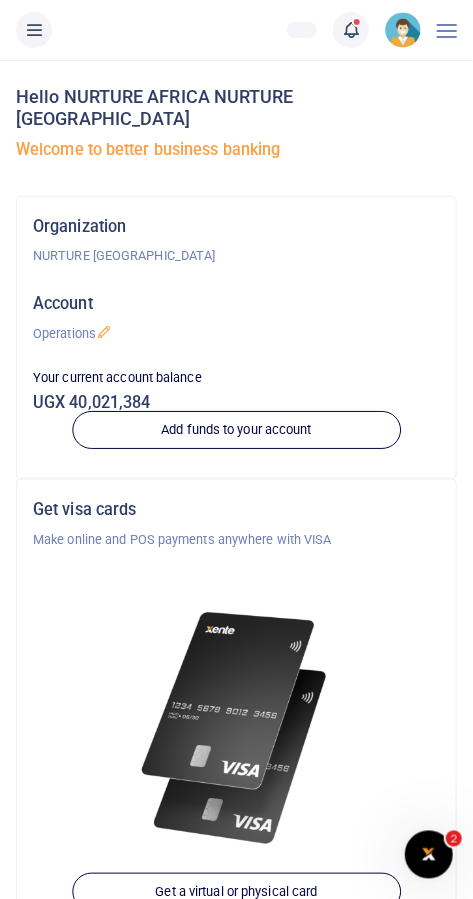 click at bounding box center [351, 30] 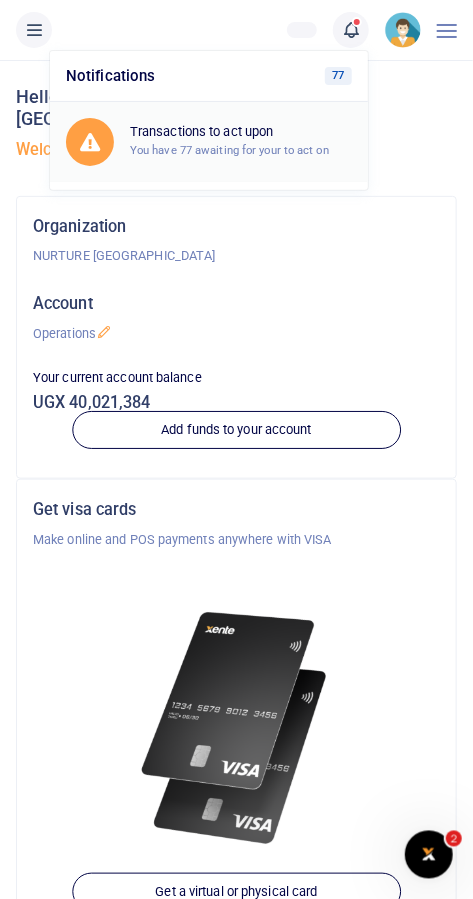 click on "You have 77 awaiting for your to act on" at bounding box center (229, 150) 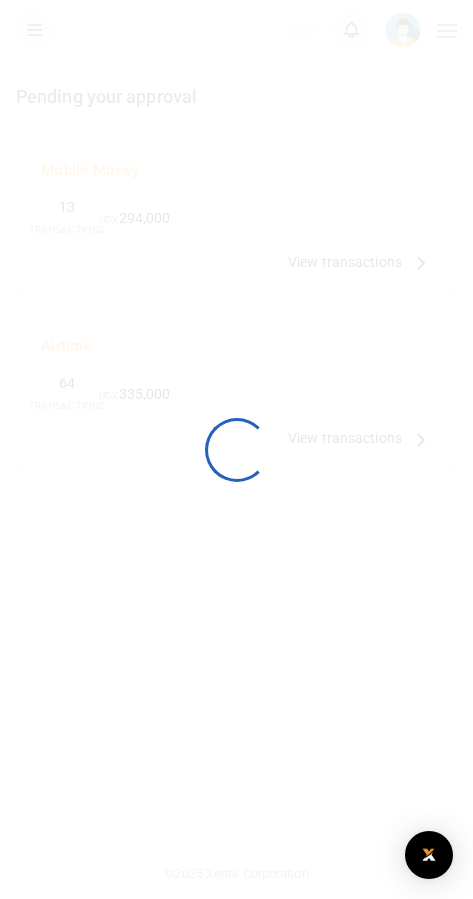 scroll, scrollTop: 0, scrollLeft: 0, axis: both 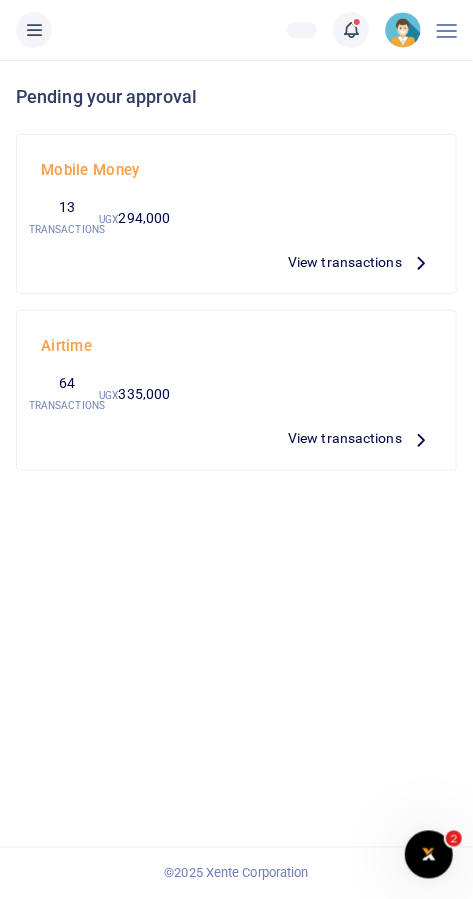 click on "View transactions" at bounding box center (345, 438) 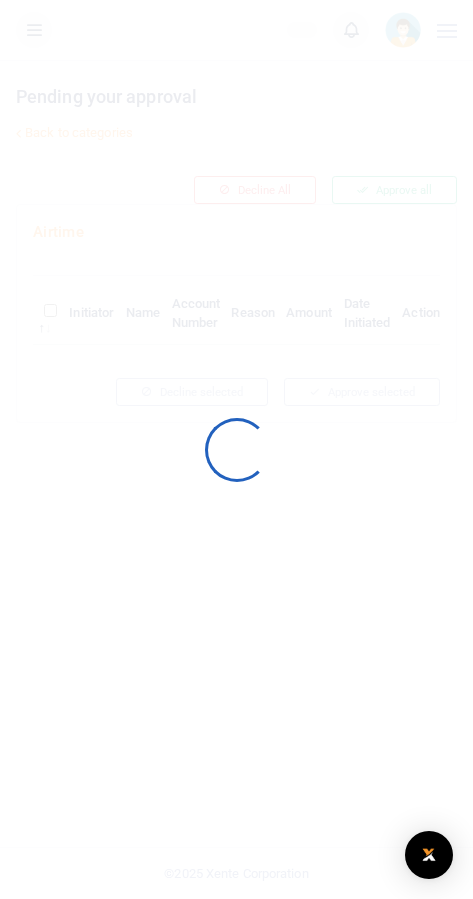 scroll, scrollTop: 0, scrollLeft: 0, axis: both 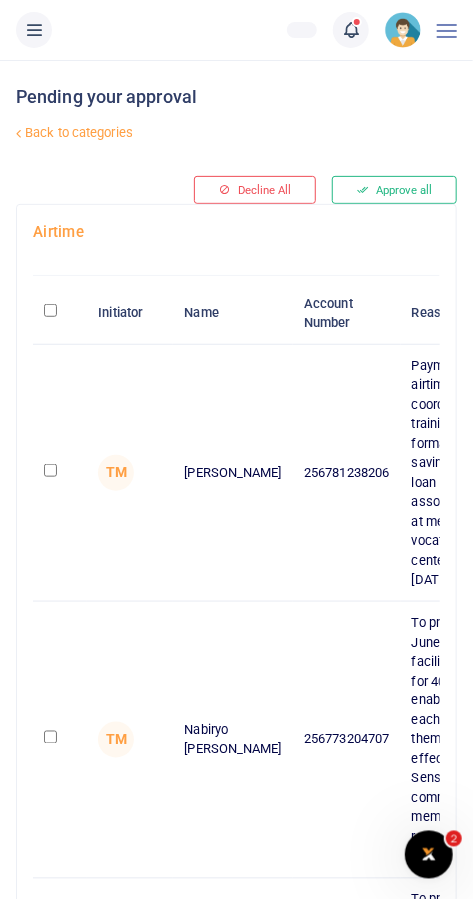 click on "Back to categories" at bounding box center (158, 133) 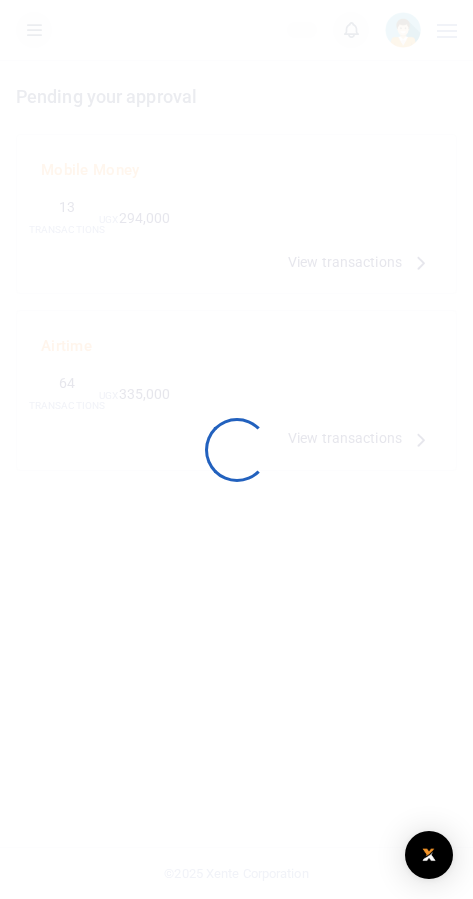 scroll, scrollTop: 0, scrollLeft: 0, axis: both 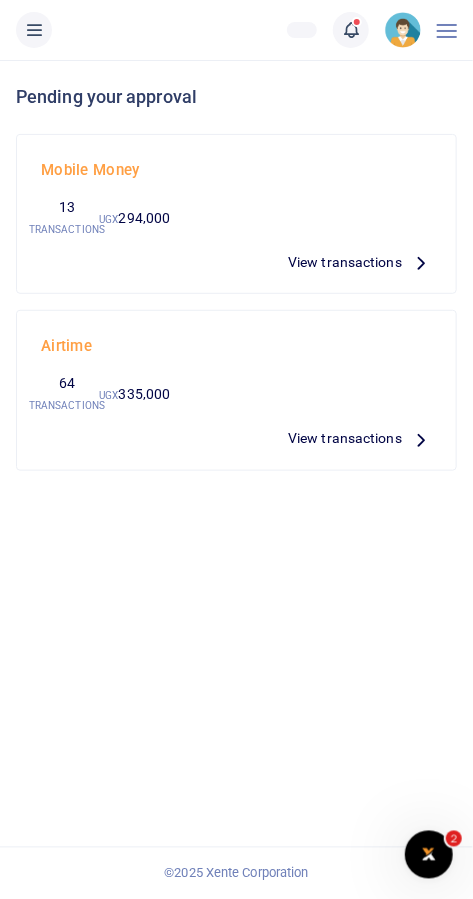 click on "View transactions" at bounding box center [345, 262] 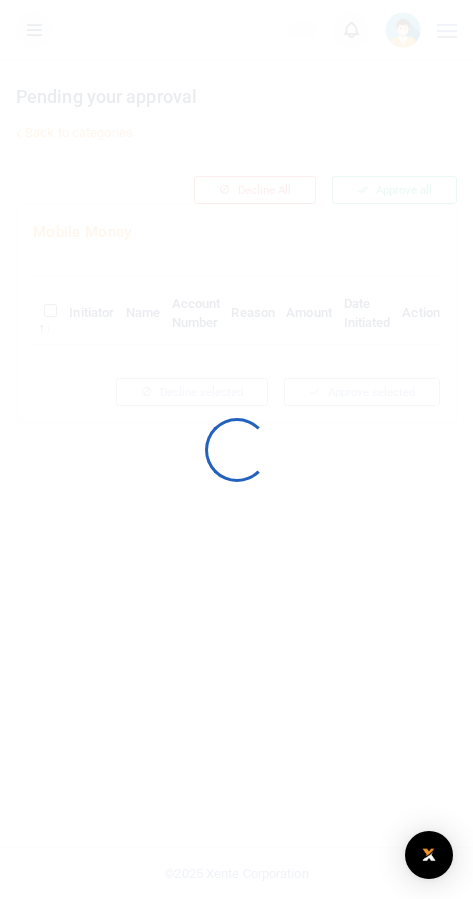scroll, scrollTop: 0, scrollLeft: 0, axis: both 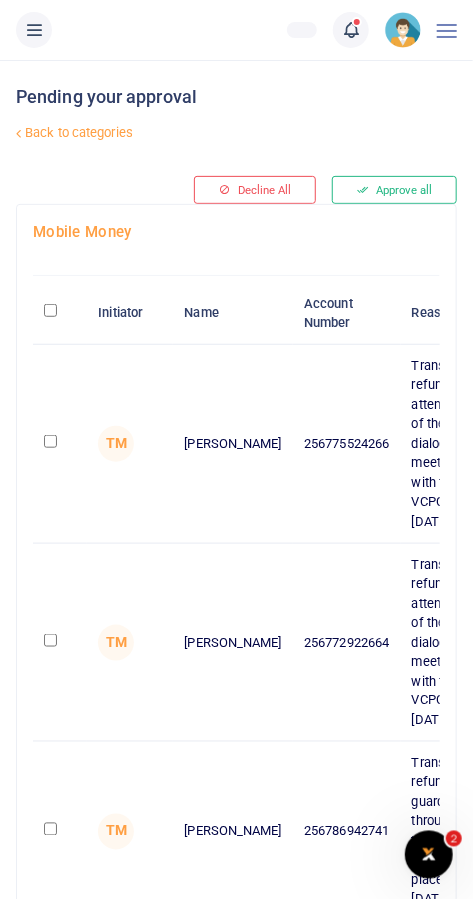 click on "Back to categories" at bounding box center (158, 133) 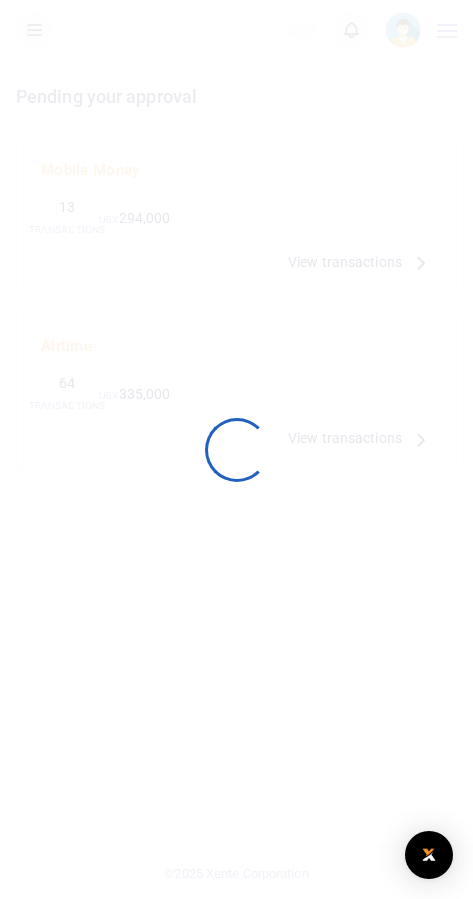 scroll, scrollTop: 0, scrollLeft: 0, axis: both 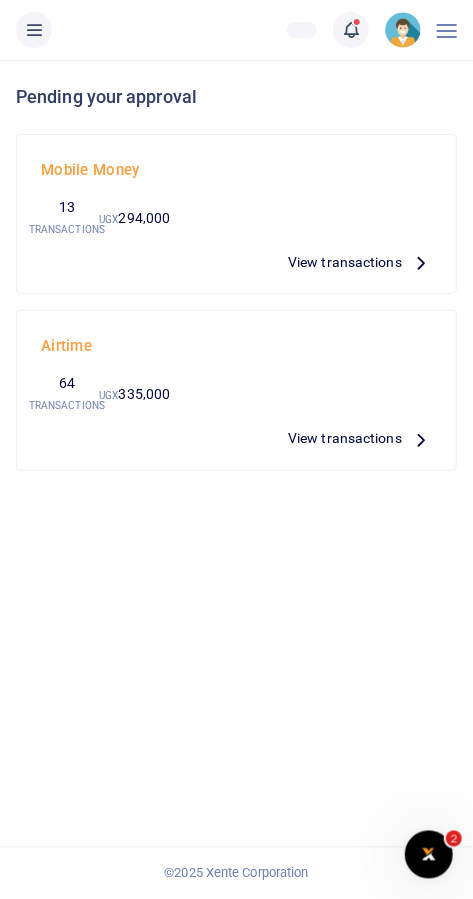 click at bounding box center [447, 31] 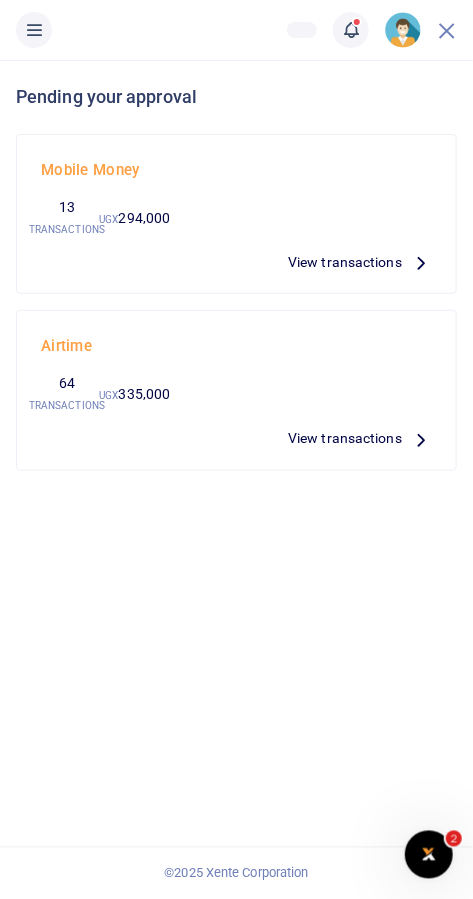 click at bounding box center (34, 30) 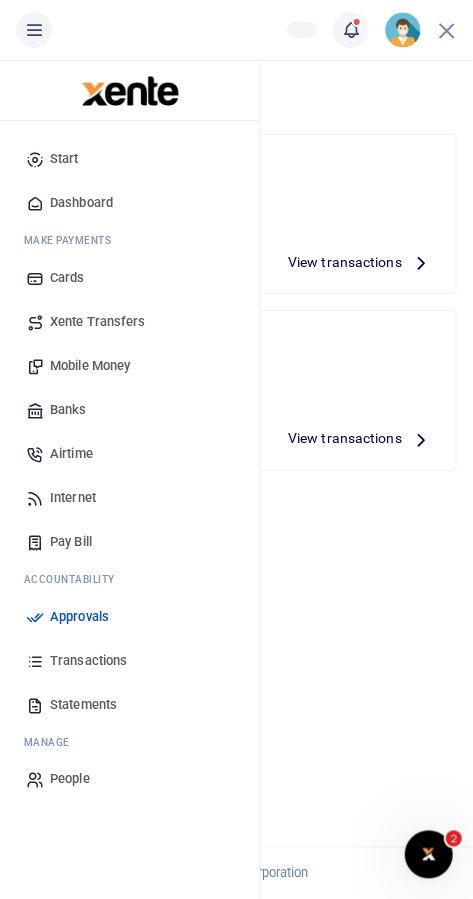 click on "Approvals" at bounding box center (129, 617) 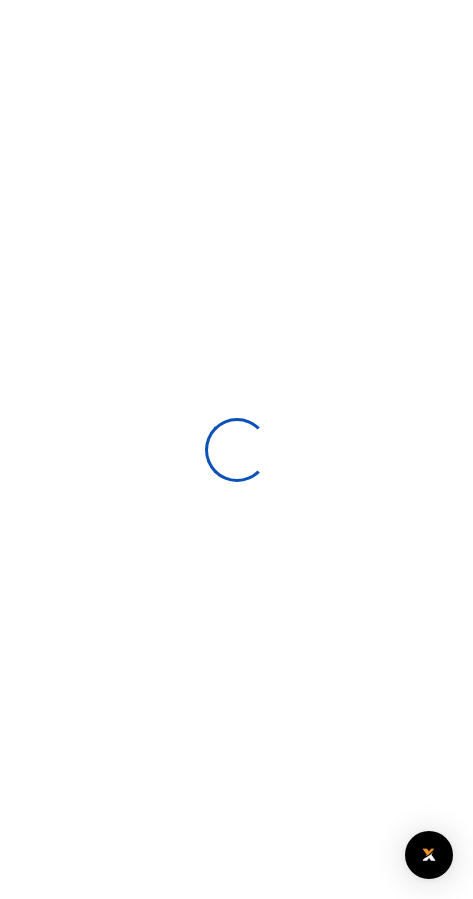 scroll, scrollTop: 0, scrollLeft: 0, axis: both 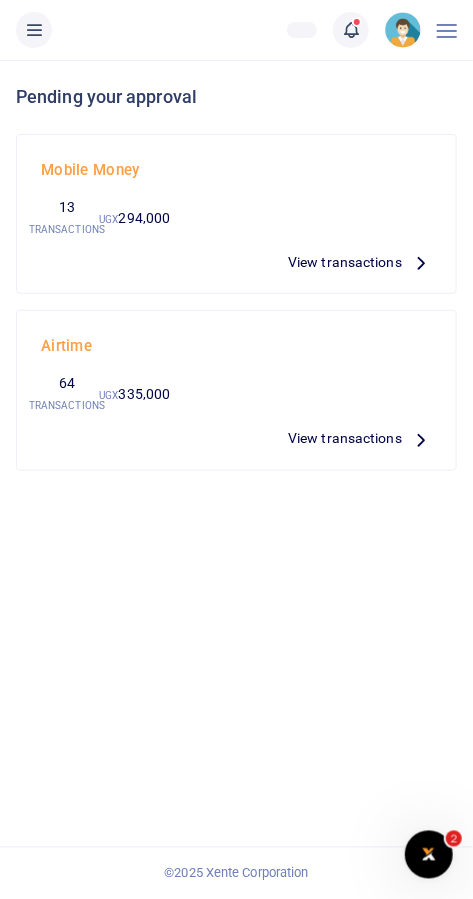 click on "View transactions" at bounding box center (345, 262) 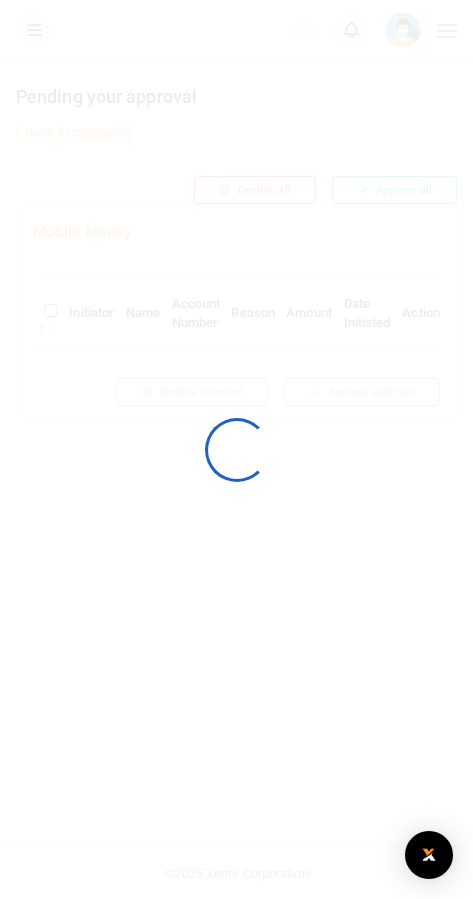 scroll, scrollTop: 0, scrollLeft: 0, axis: both 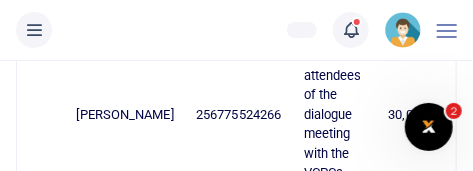click at bounding box center (428, 126) 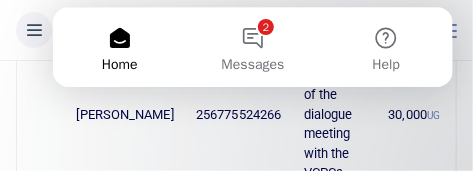 scroll, scrollTop: 0, scrollLeft: 0, axis: both 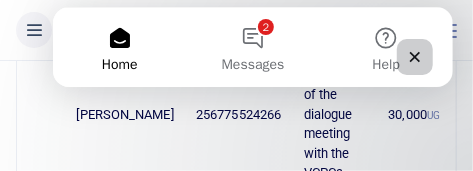 click 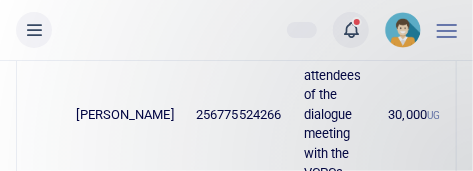 scroll, scrollTop: 0, scrollLeft: 0, axis: both 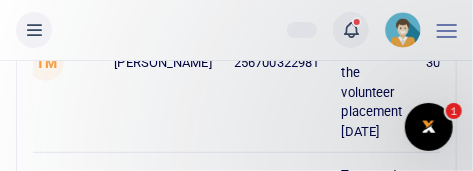 click on "1" at bounding box center (454, 111) 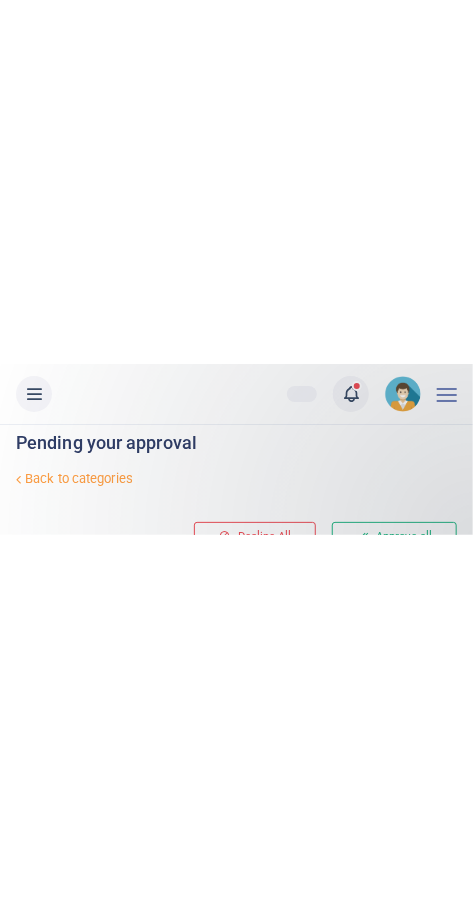 scroll, scrollTop: 26, scrollLeft: 0, axis: vertical 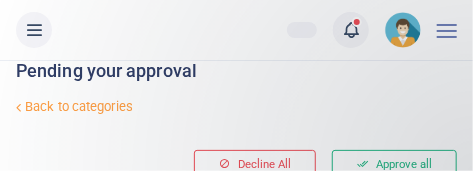 click on "Pending your approval
Back to categories
Decline All
Approve all" at bounding box center [236, 106] 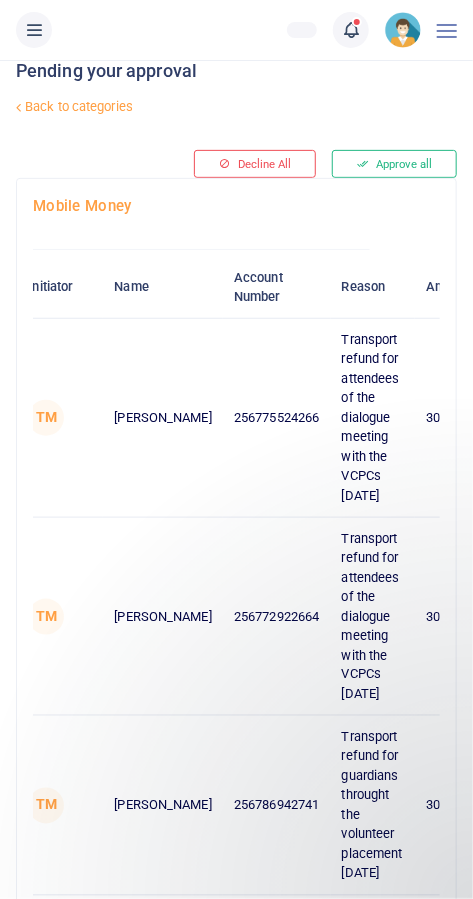 scroll, scrollTop: 59, scrollLeft: 0, axis: vertical 